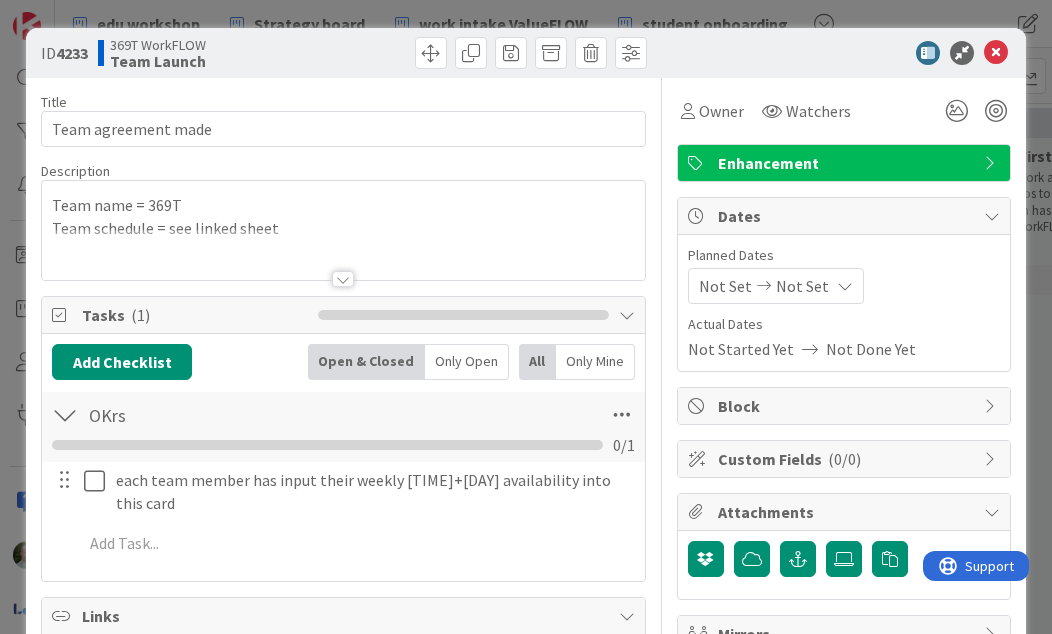 scroll, scrollTop: 0, scrollLeft: 0, axis: both 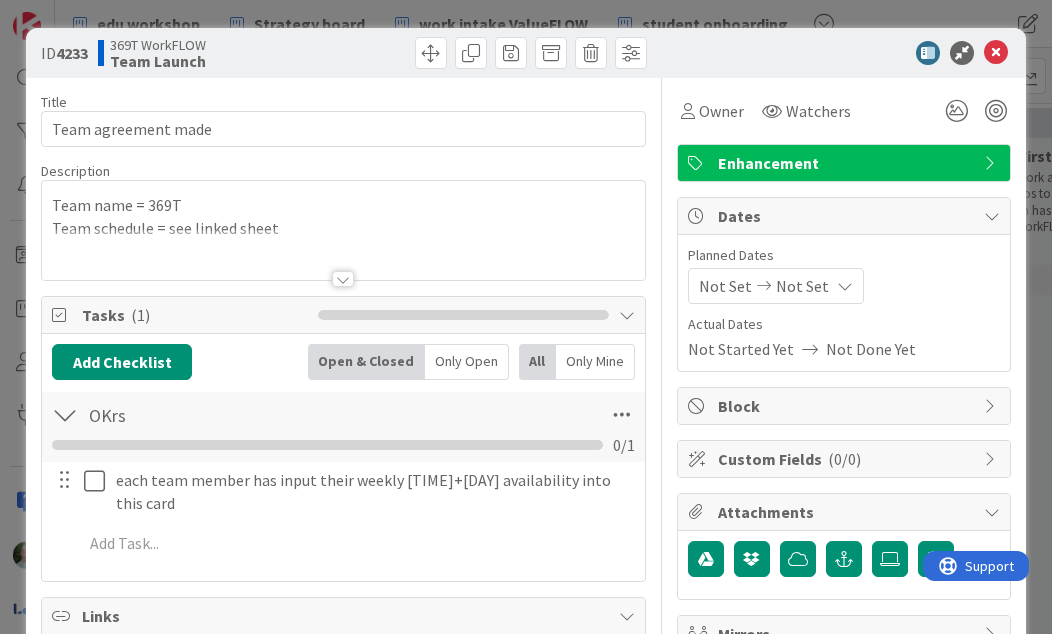 click on "Team schedule = see linked sheet" at bounding box center [343, 228] 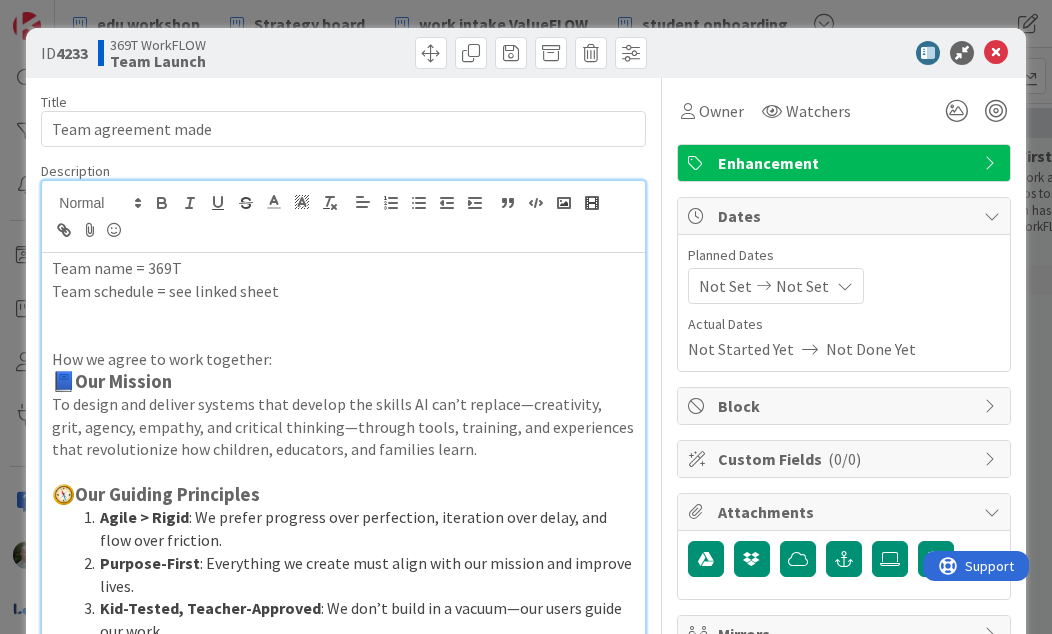 type 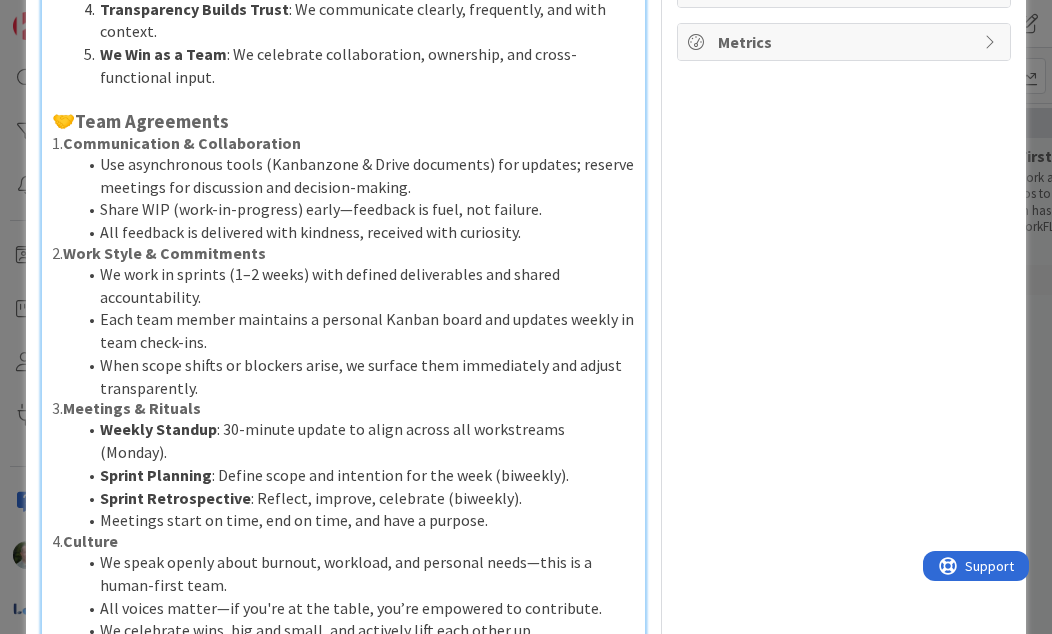 scroll, scrollTop: 648, scrollLeft: 0, axis: vertical 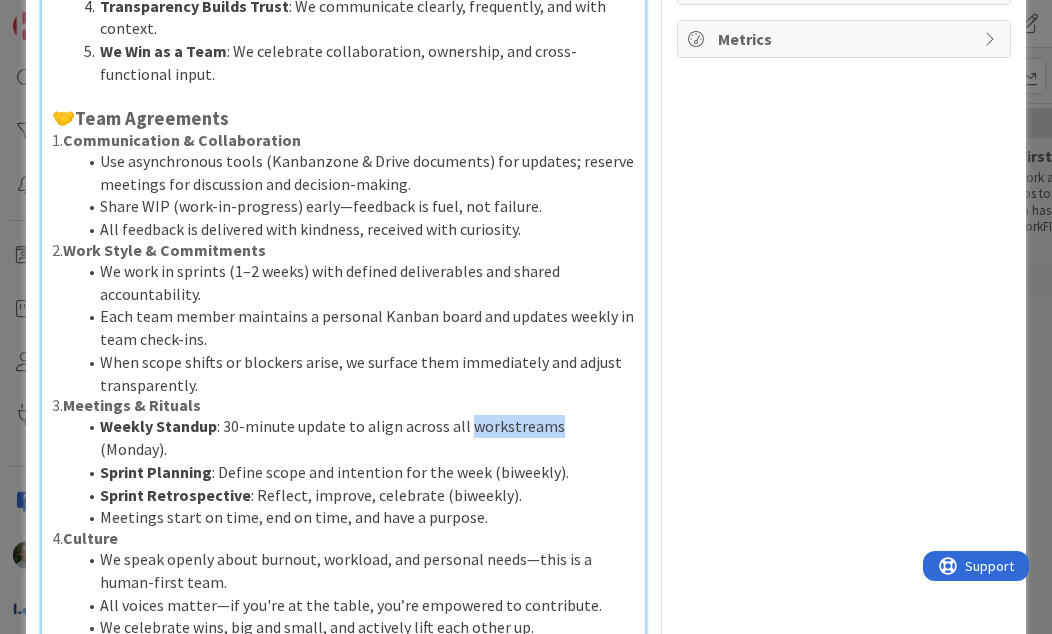 click on "Weekly Standup : 30-minute update to align across all workstreams (Monday)." at bounding box center (355, 437) 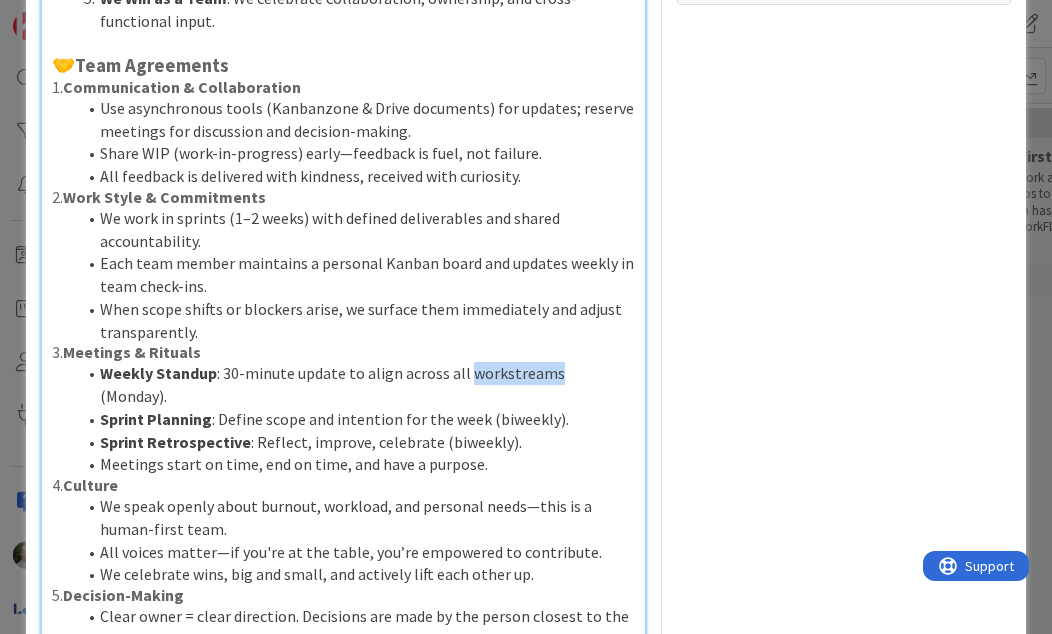 scroll, scrollTop: 700, scrollLeft: 0, axis: vertical 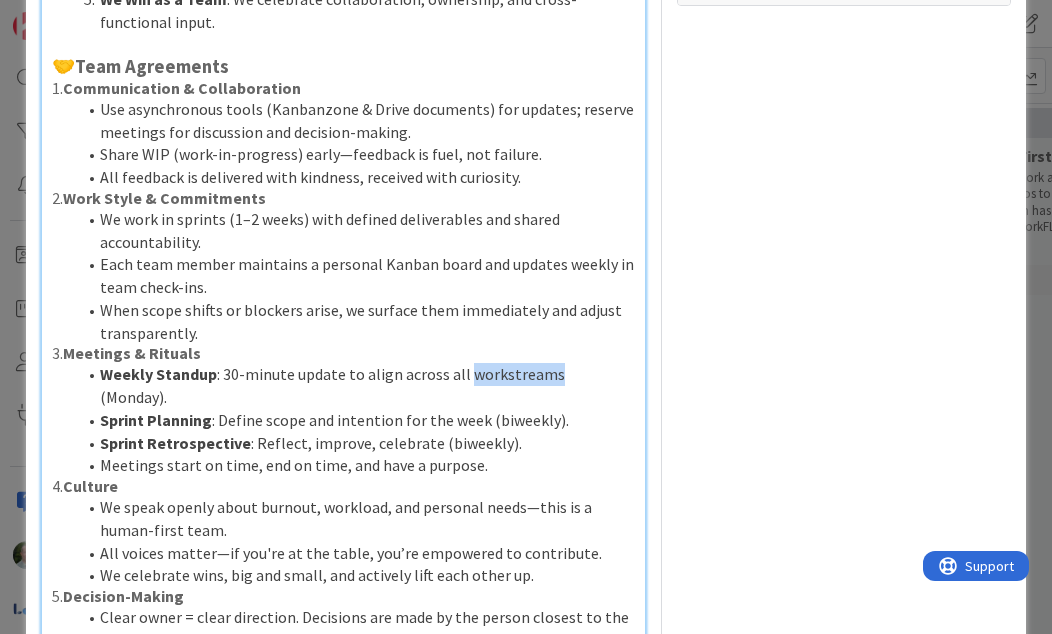 click on "3.  Meetings & Rituals" at bounding box center (343, 353) 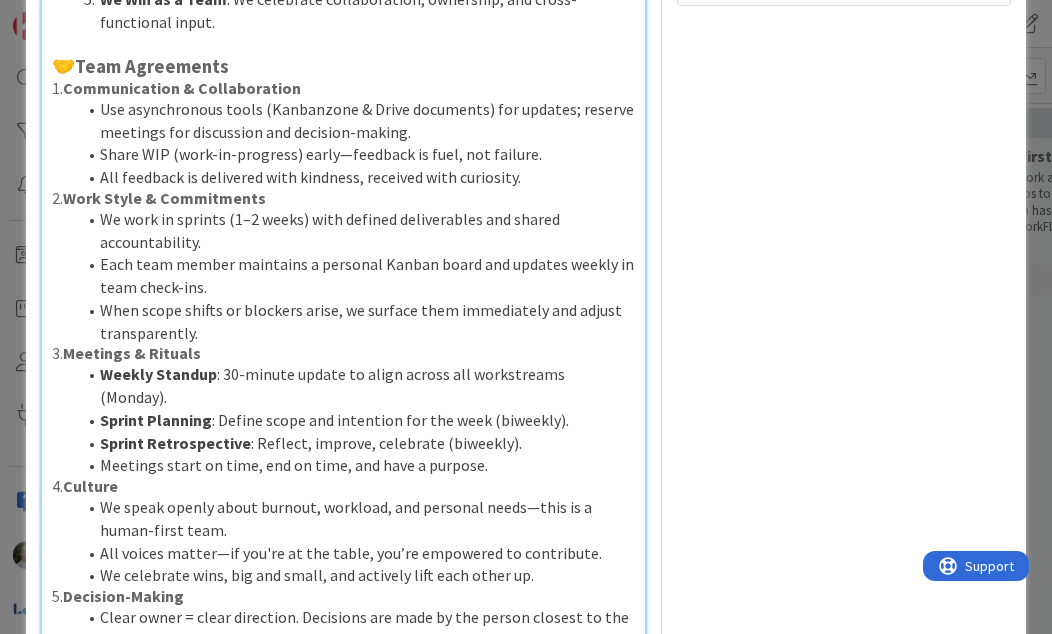 click on "1.  Communication & Collaboration" at bounding box center [343, 88] 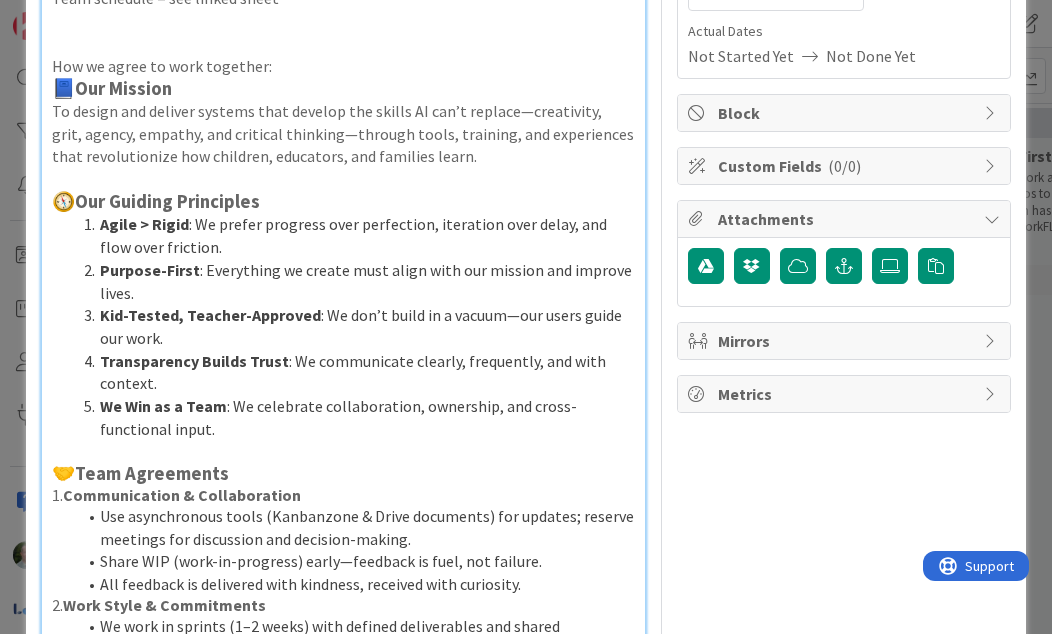 scroll, scrollTop: 294, scrollLeft: 0, axis: vertical 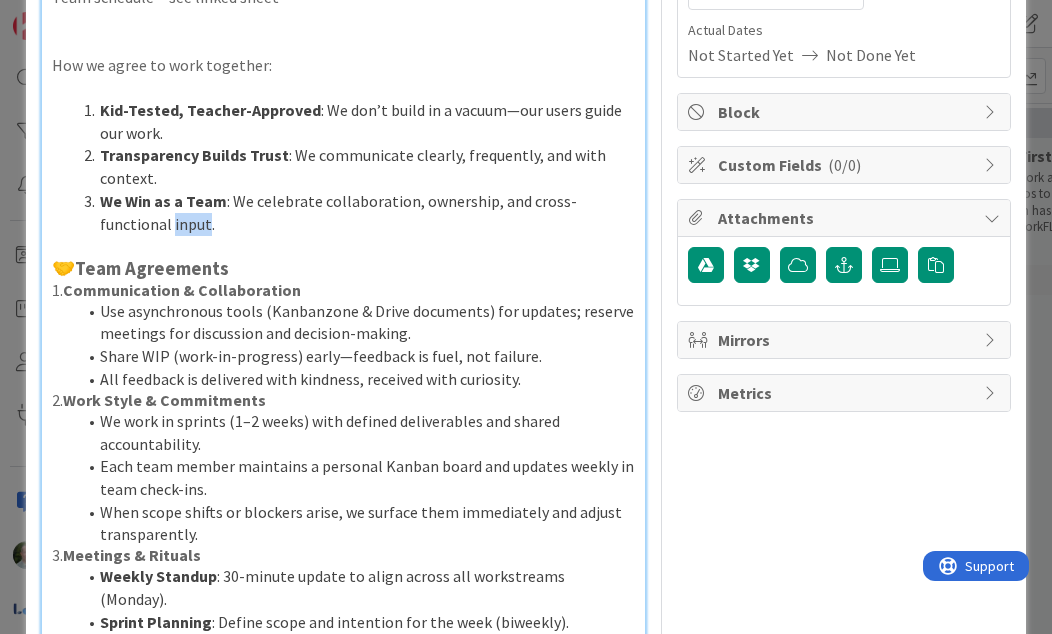 click on "We Win as a Team : We celebrate collaboration, ownership, and cross-functional input." at bounding box center (355, 212) 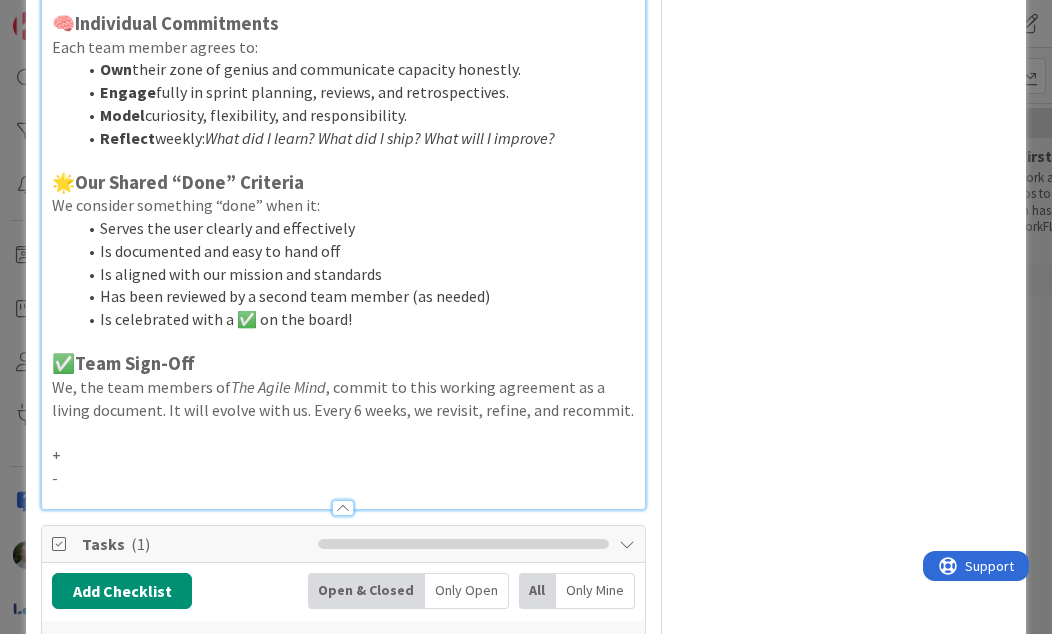 scroll, scrollTop: 1207, scrollLeft: 0, axis: vertical 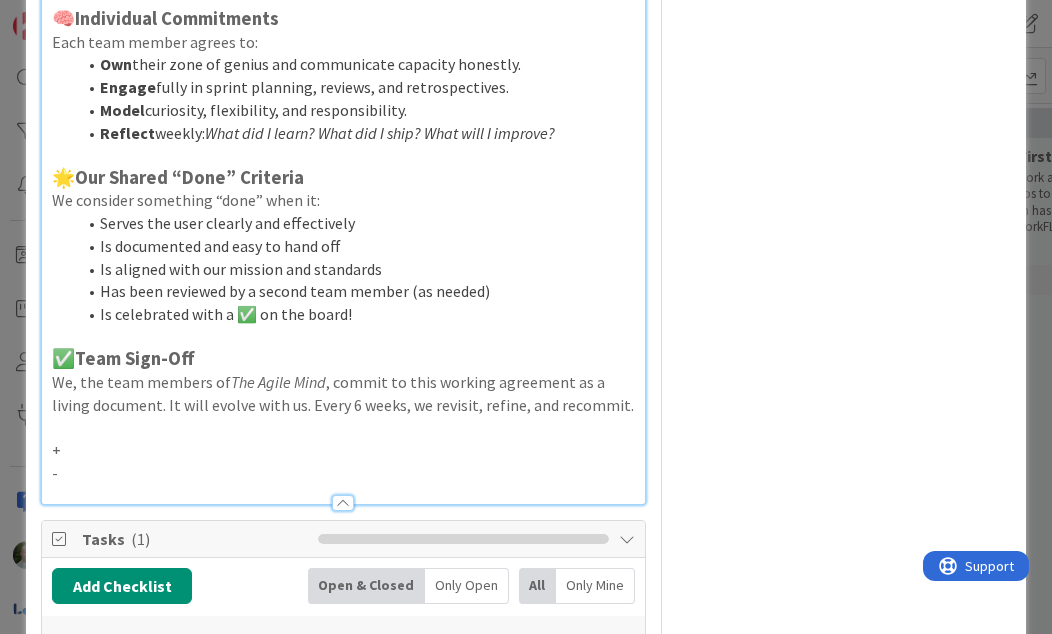 click on "We, the team members of  The Agile Mind , commit to this working agreement as a living document. It will evolve with us. Every 6 weeks, we revisit, refine, and recommit." at bounding box center [343, 393] 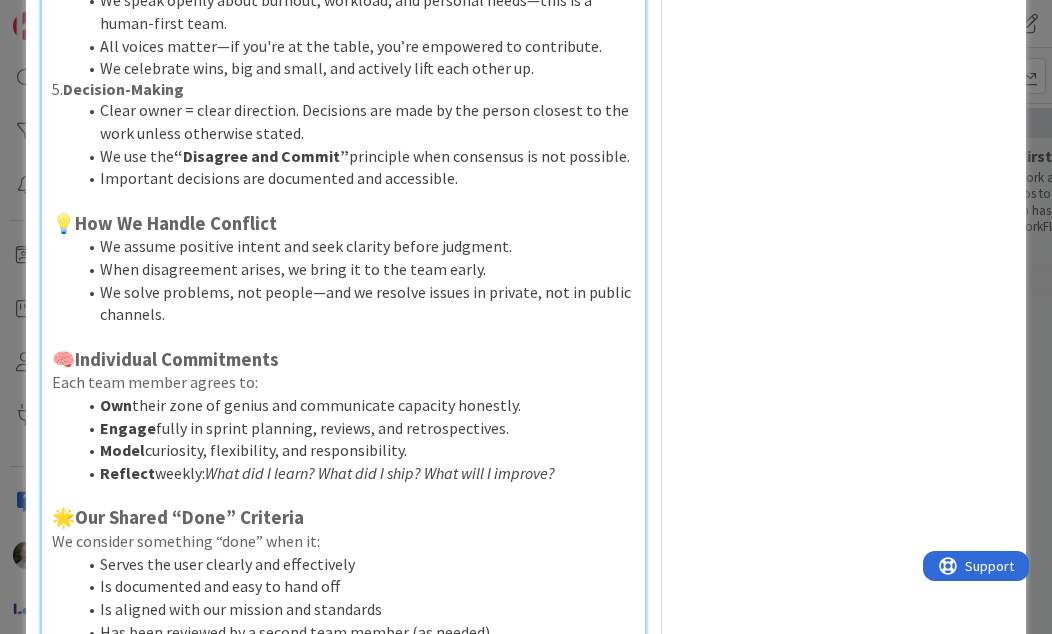 scroll, scrollTop: 0, scrollLeft: 0, axis: both 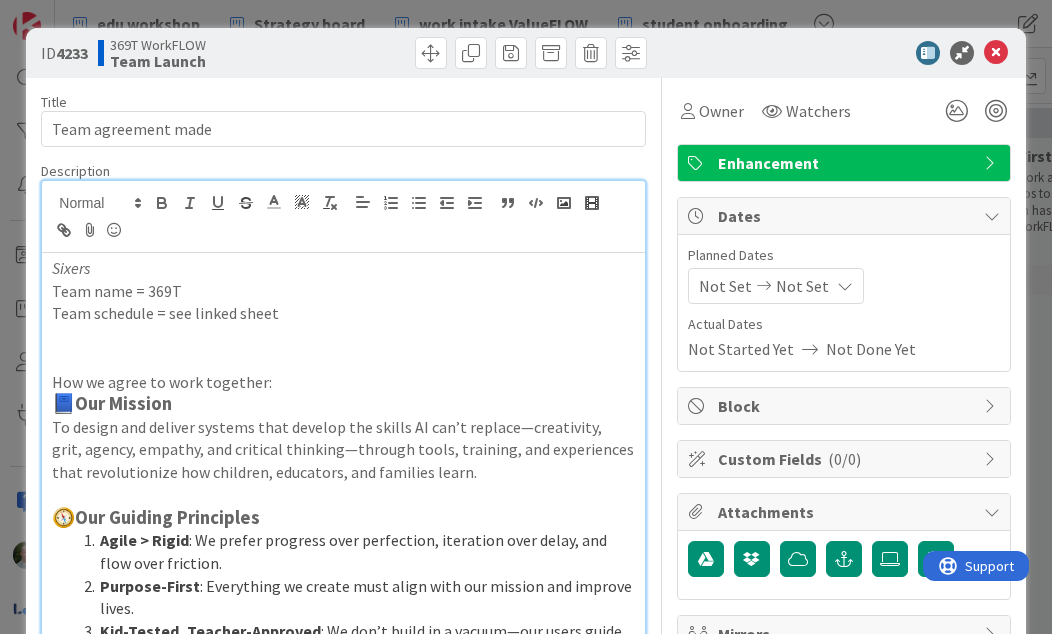 click on "Team name = 369T" at bounding box center (343, 291) 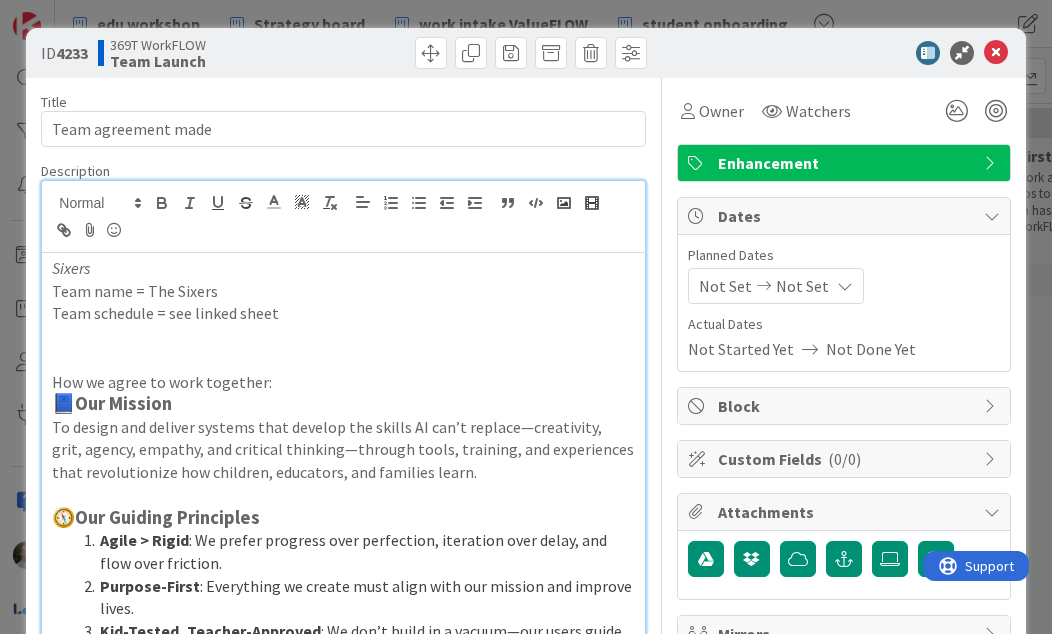 click on "Team name = The Sixers" at bounding box center [343, 291] 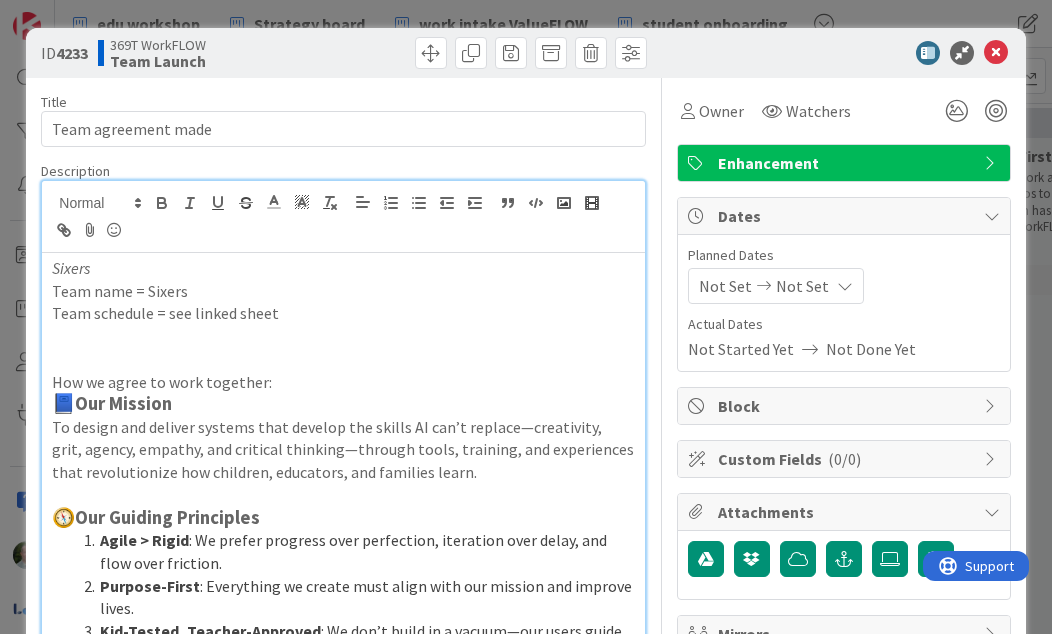 click on "Sixers" at bounding box center (343, 268) 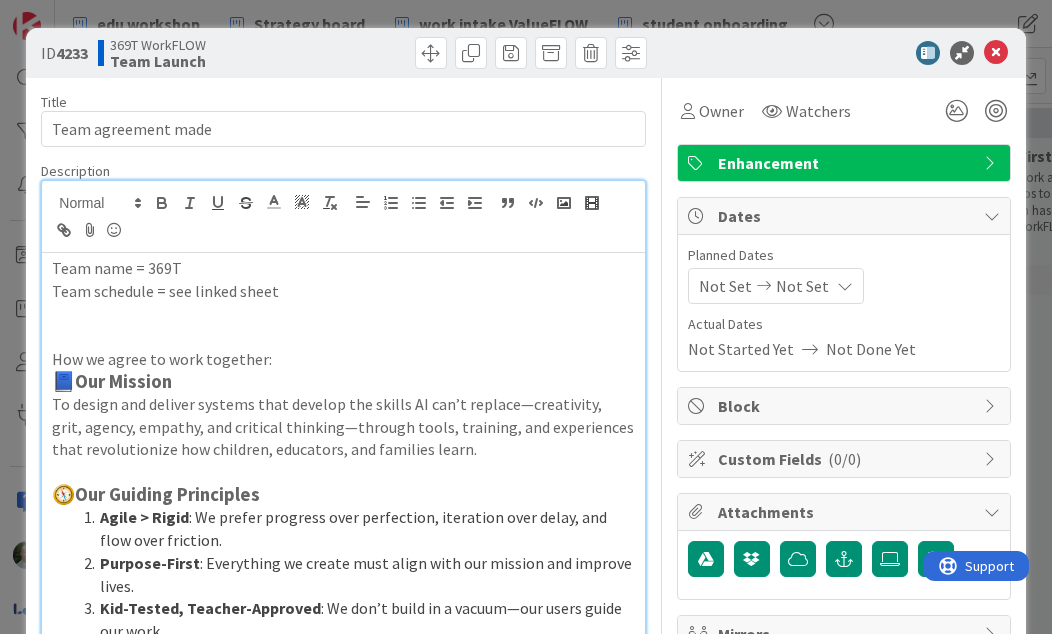 click on "Team name = 369T" at bounding box center (343, 268) 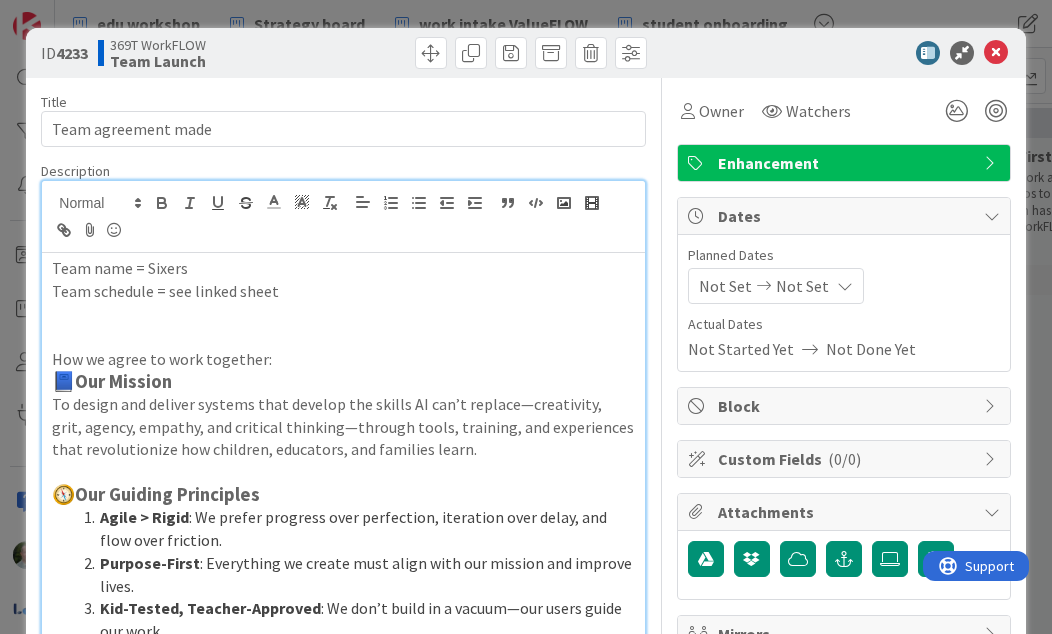 click at bounding box center [343, 336] 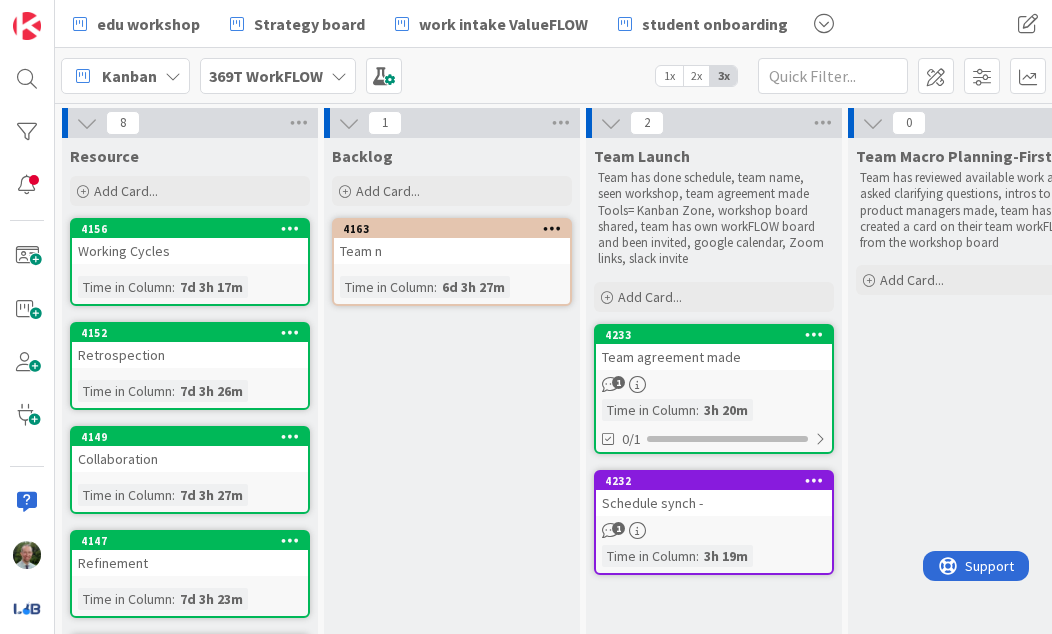 scroll, scrollTop: 0, scrollLeft: 0, axis: both 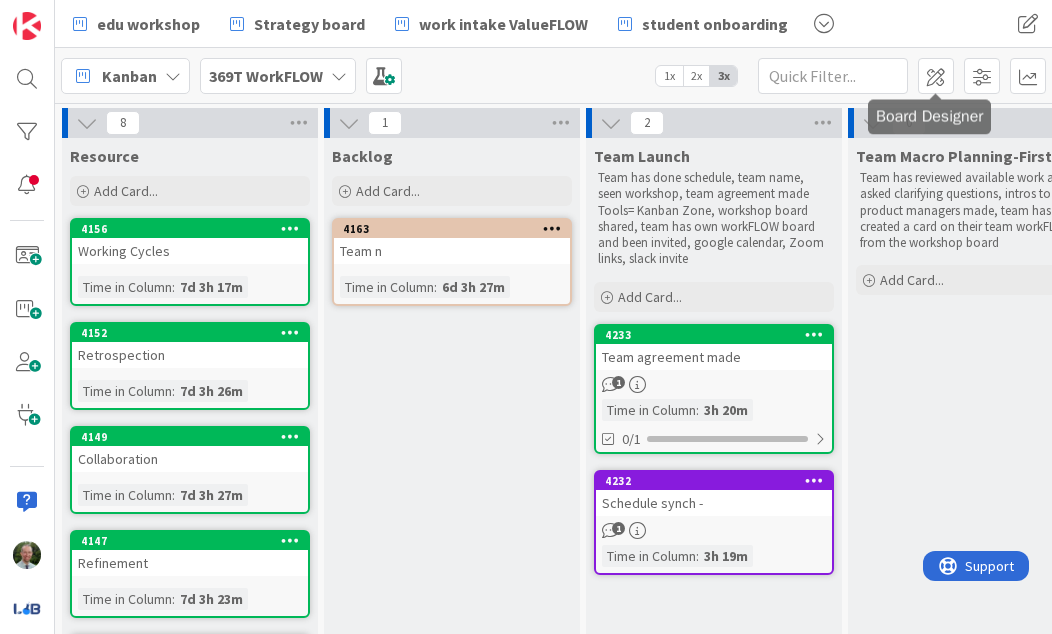 click at bounding box center (936, 76) 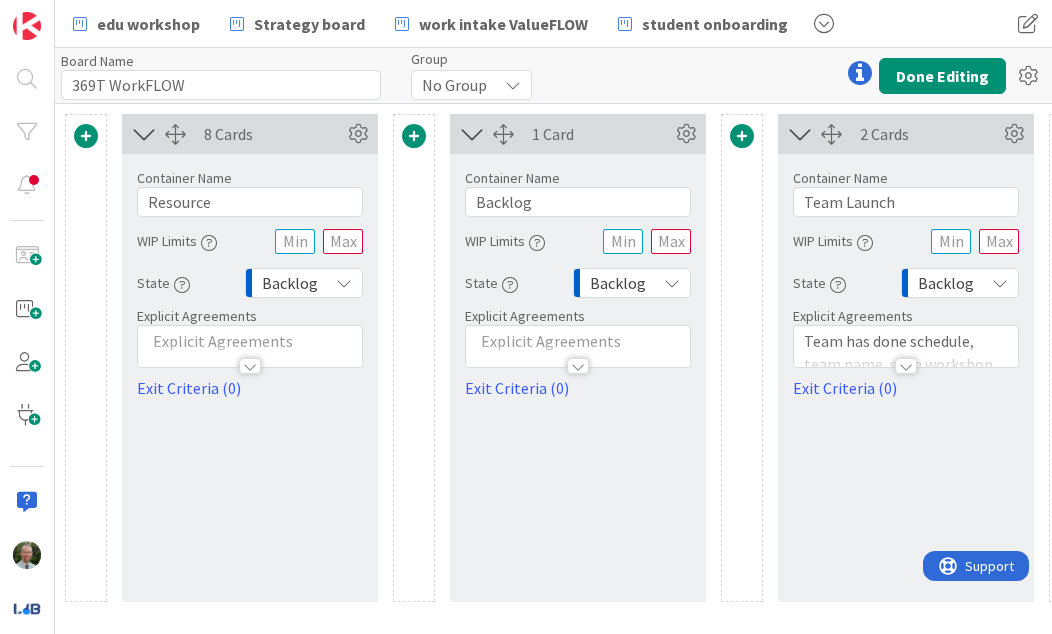 scroll, scrollTop: 0, scrollLeft: 0, axis: both 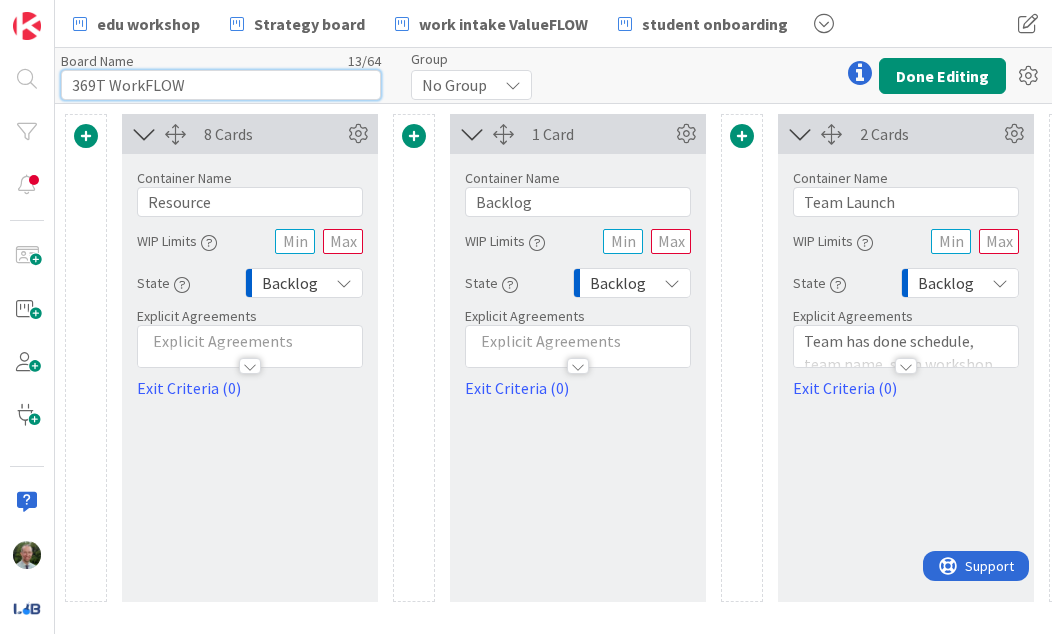click on "369T WorkFLOW" at bounding box center (221, 85) 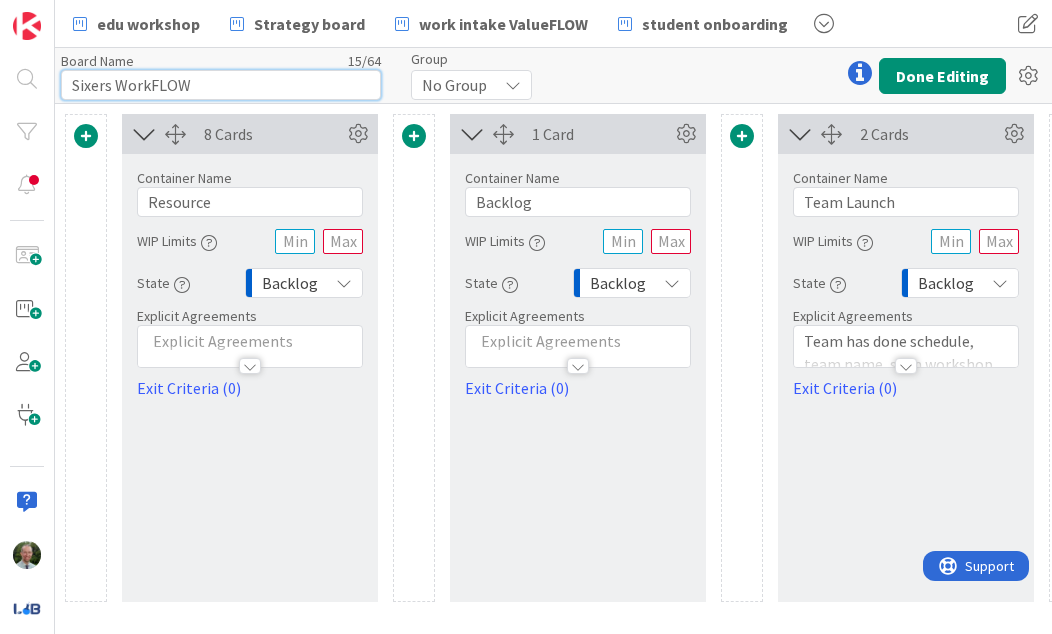 type on "Sixers WorkFLOW" 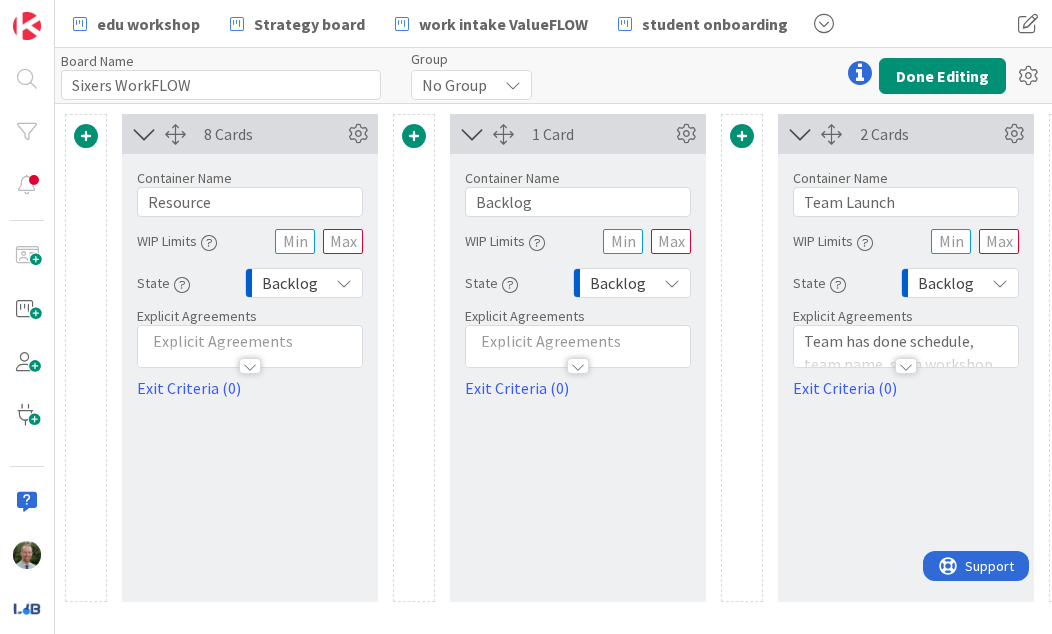 click on "Done Editing" at bounding box center (942, 76) 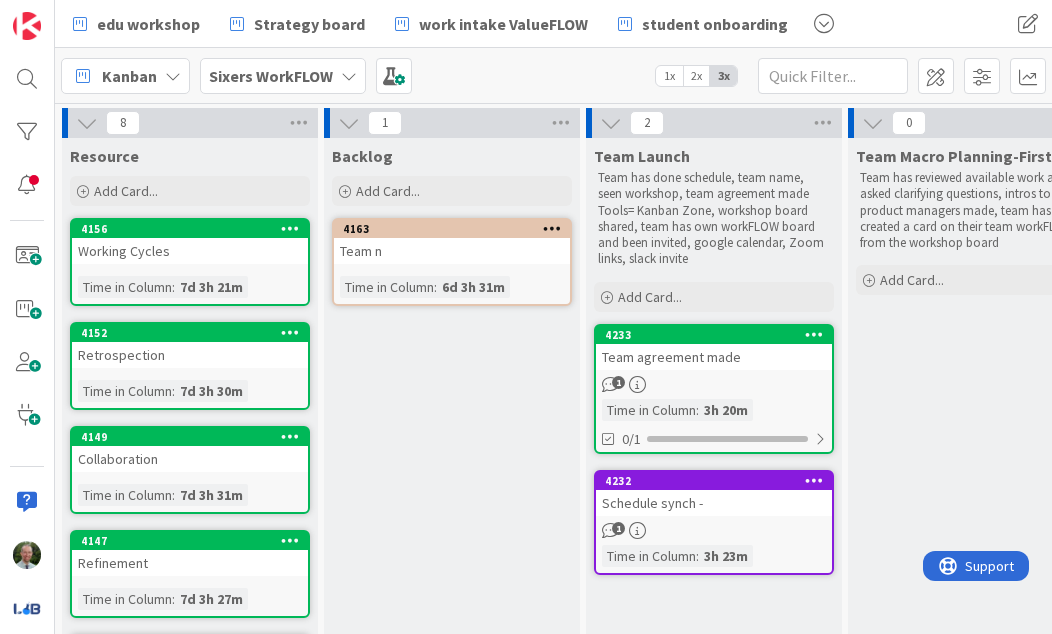 scroll, scrollTop: 0, scrollLeft: 0, axis: both 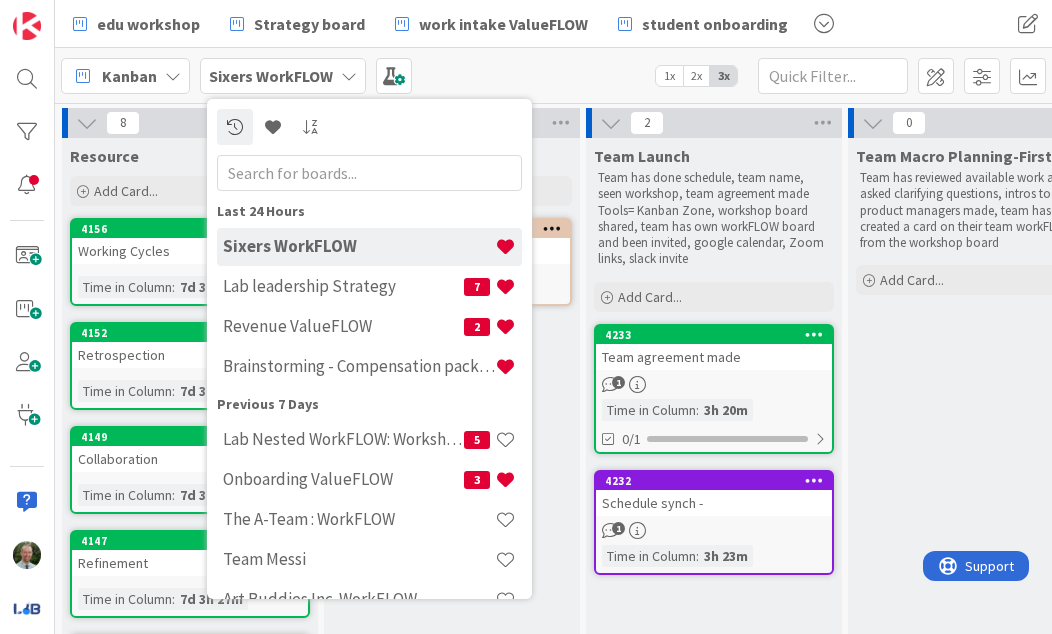 click on "Team Macro Planning-First Pull Team has reviewed available work and asked clarifying questions, intros to product managers made, team has created a card on their team workFLOW from the workshop board Add Card..." at bounding box center (976, 594) 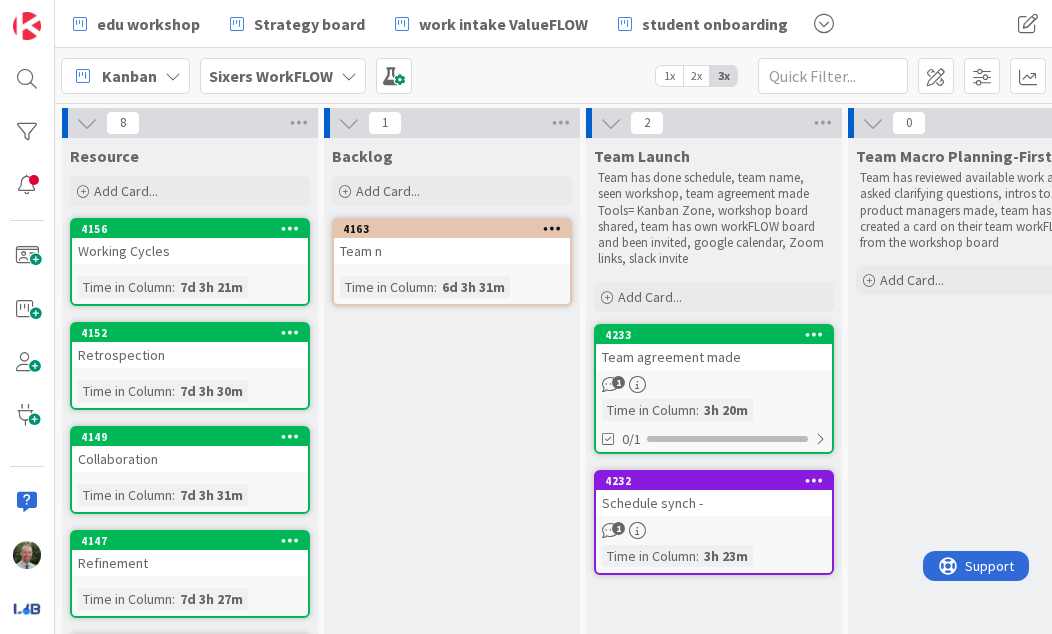 click at bounding box center (824, 24) 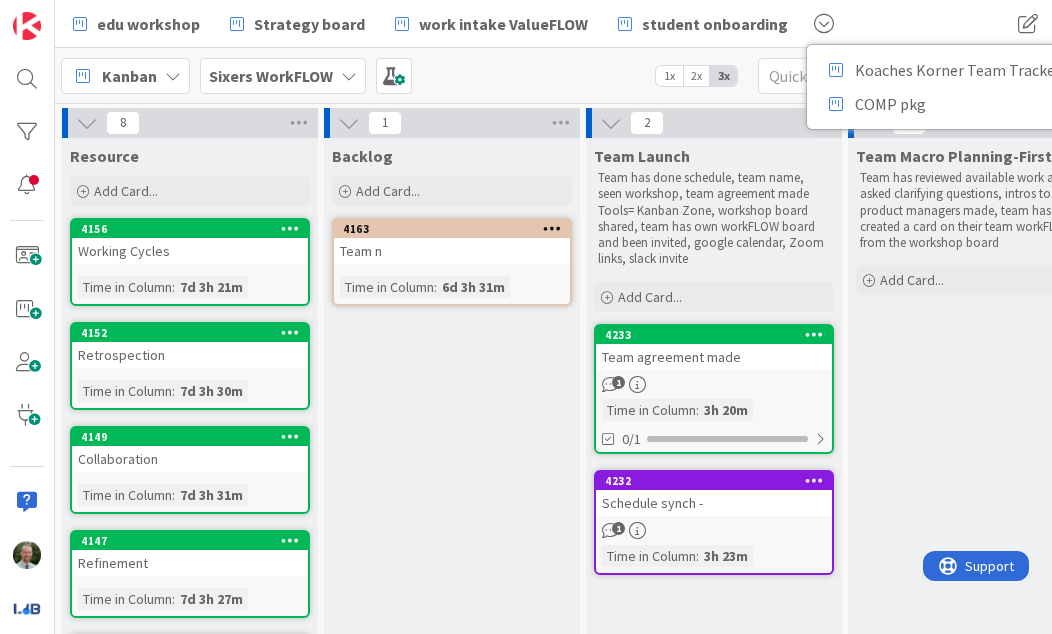 click at bounding box center [824, 24] 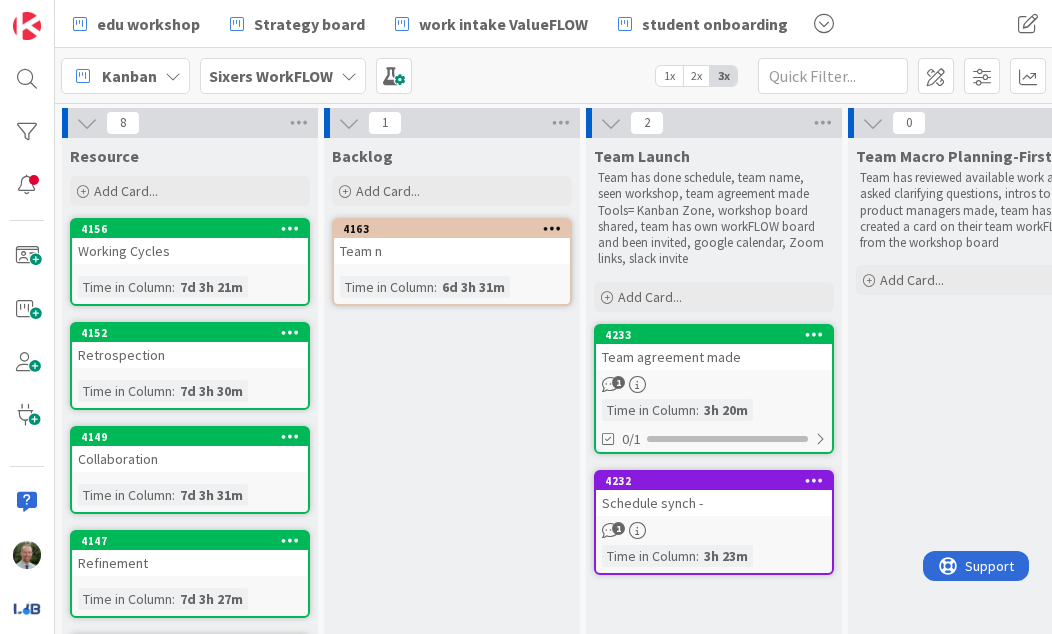 click on "4233 Team agreement made 1 Time in Column : 3h 20m 0/1" at bounding box center (714, 389) 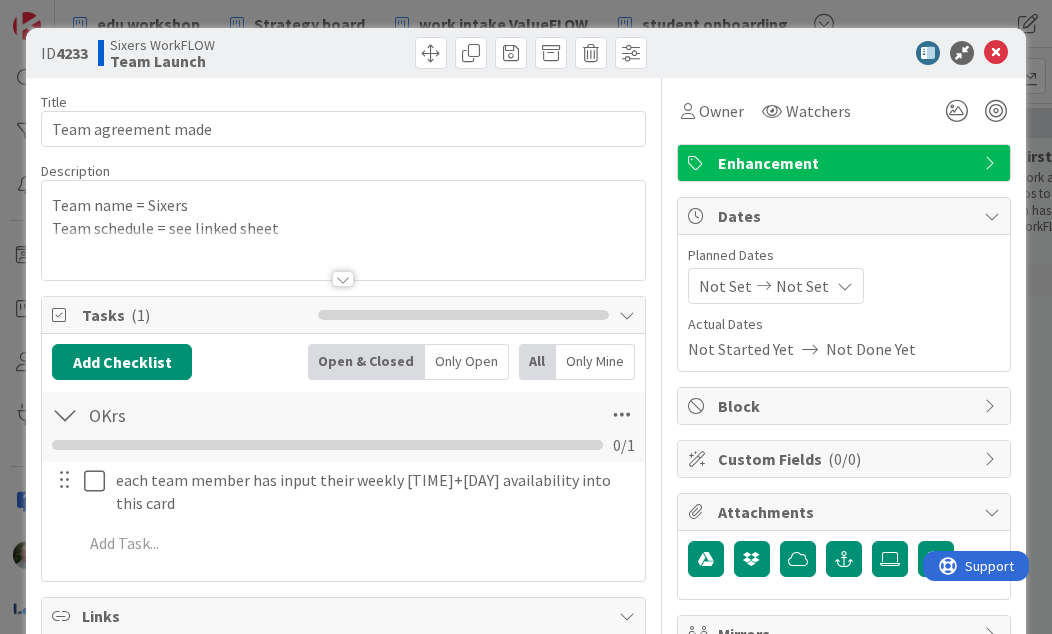 scroll, scrollTop: 0, scrollLeft: 0, axis: both 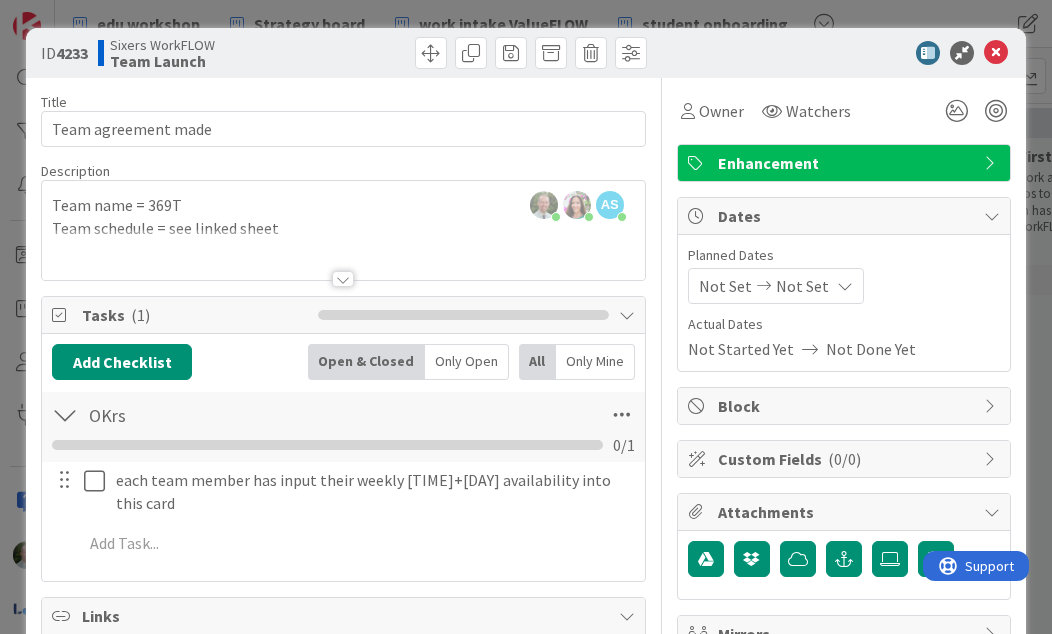 click at bounding box center [343, 279] 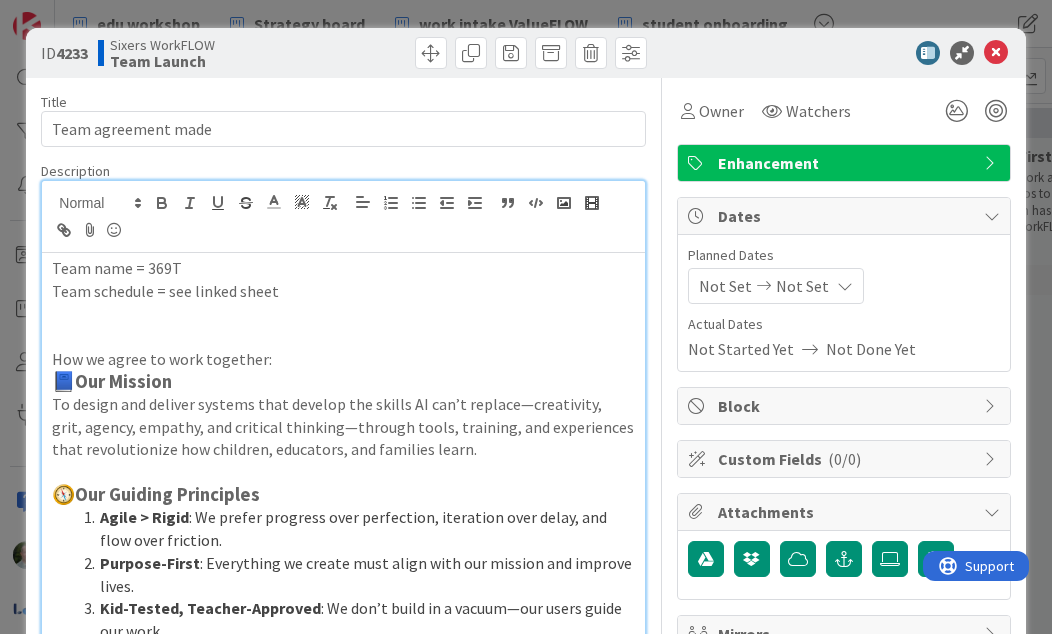 scroll, scrollTop: 0, scrollLeft: 0, axis: both 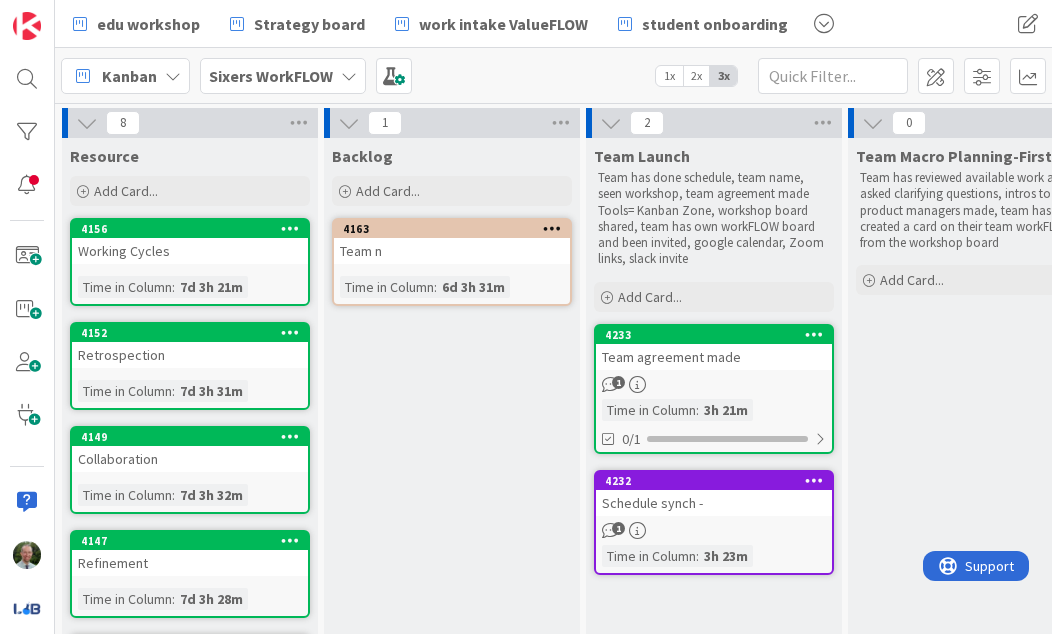 click on "4233 Team agreement made 1 Time in Column : 3h 21m 0/1" at bounding box center [714, 389] 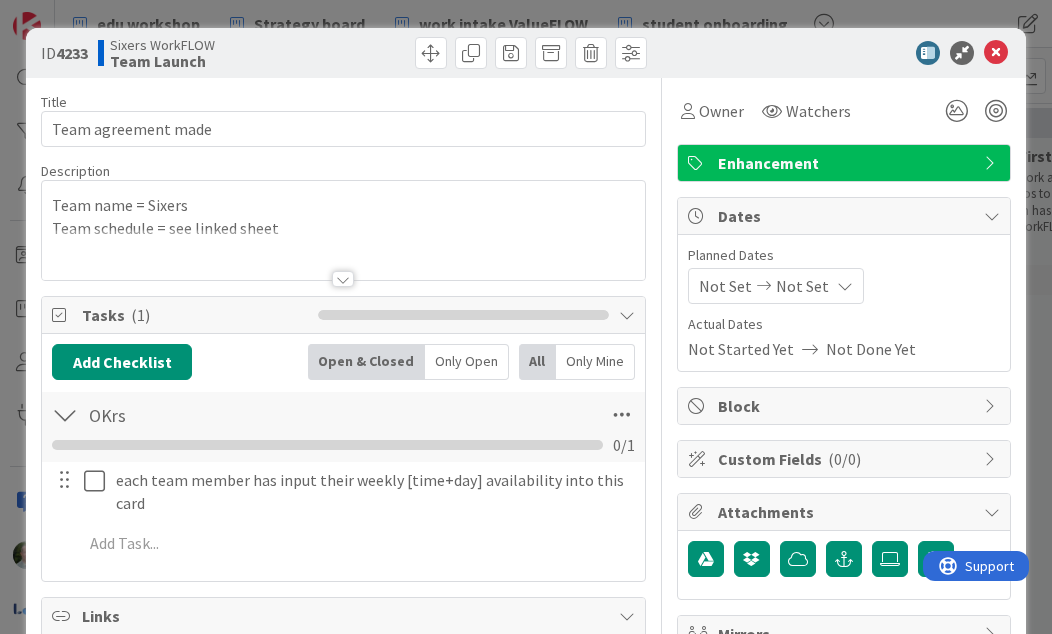 scroll, scrollTop: 0, scrollLeft: 0, axis: both 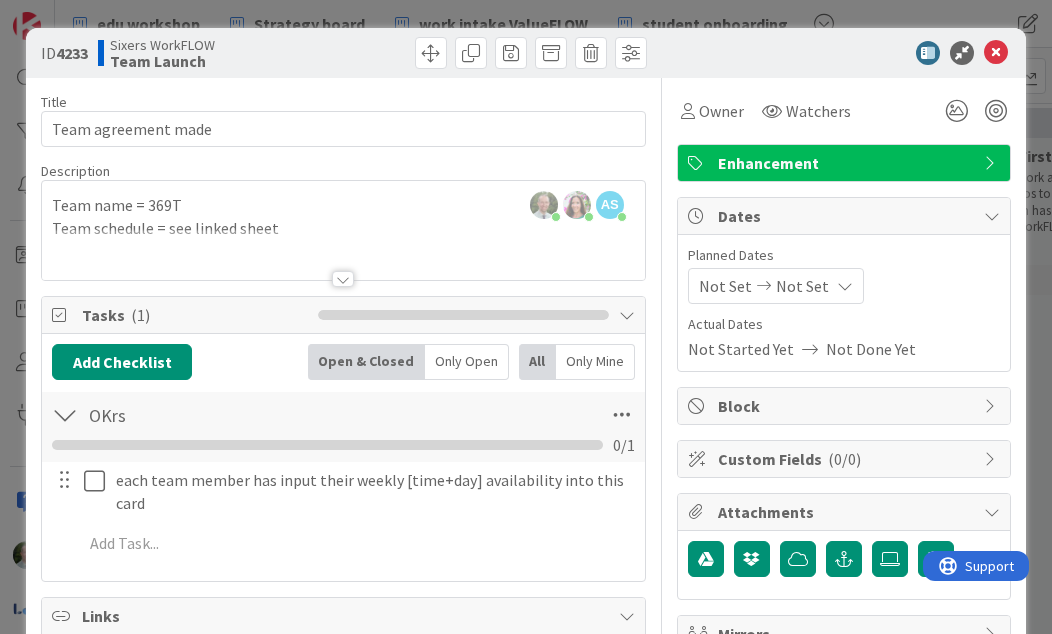 click at bounding box center (343, 279) 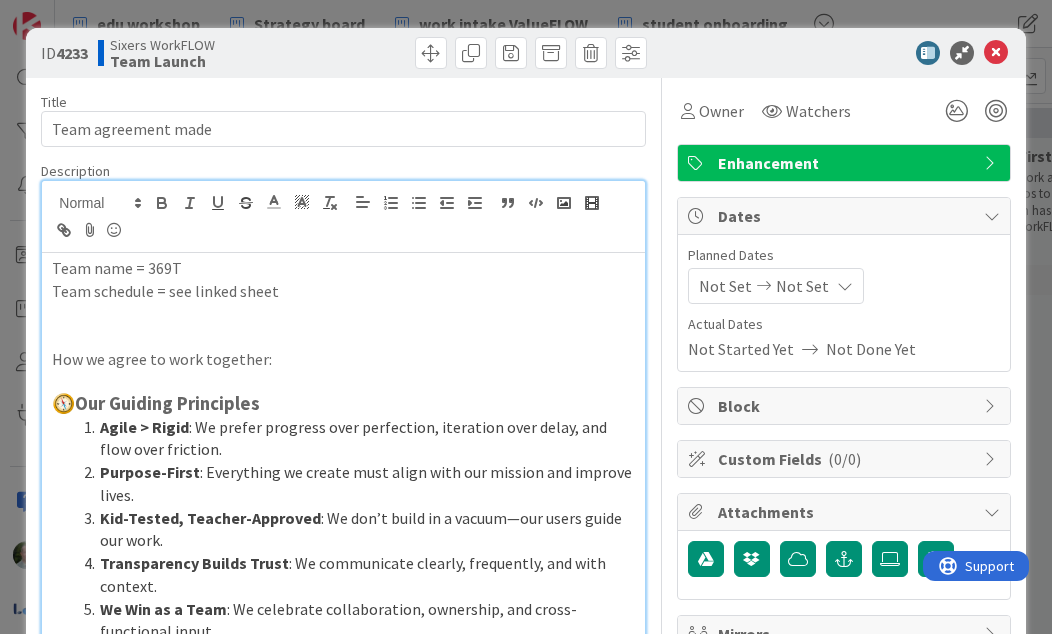 scroll, scrollTop: 0, scrollLeft: 0, axis: both 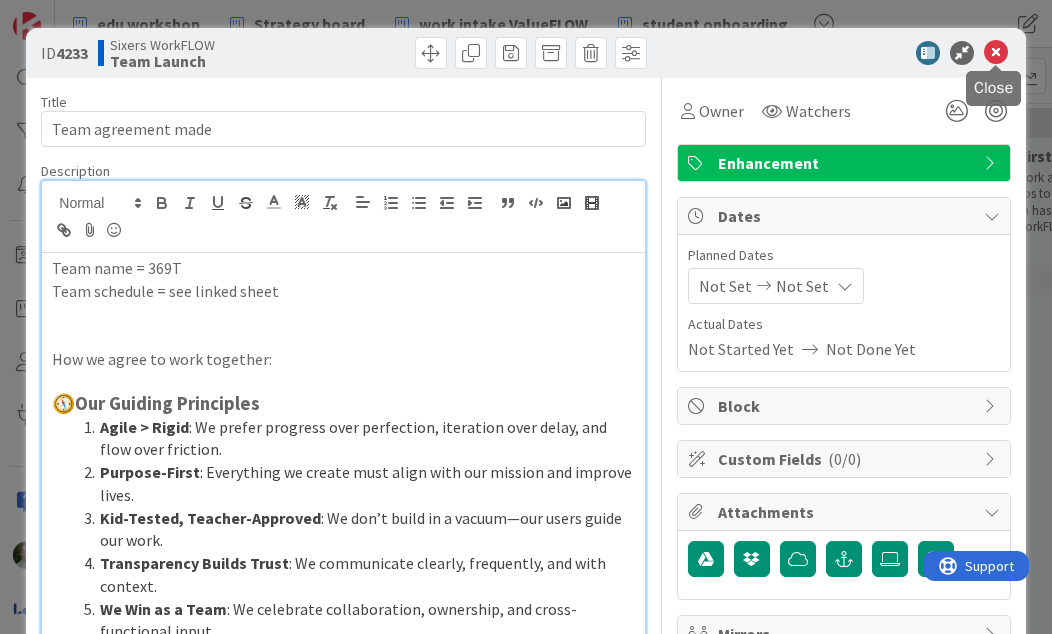 click at bounding box center (996, 53) 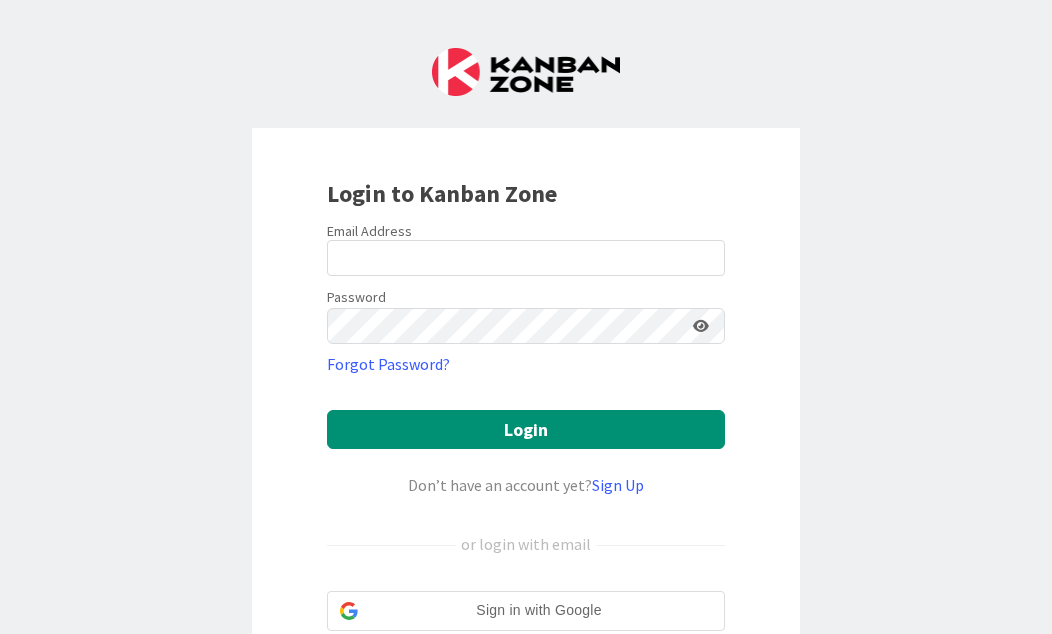scroll, scrollTop: 0, scrollLeft: 0, axis: both 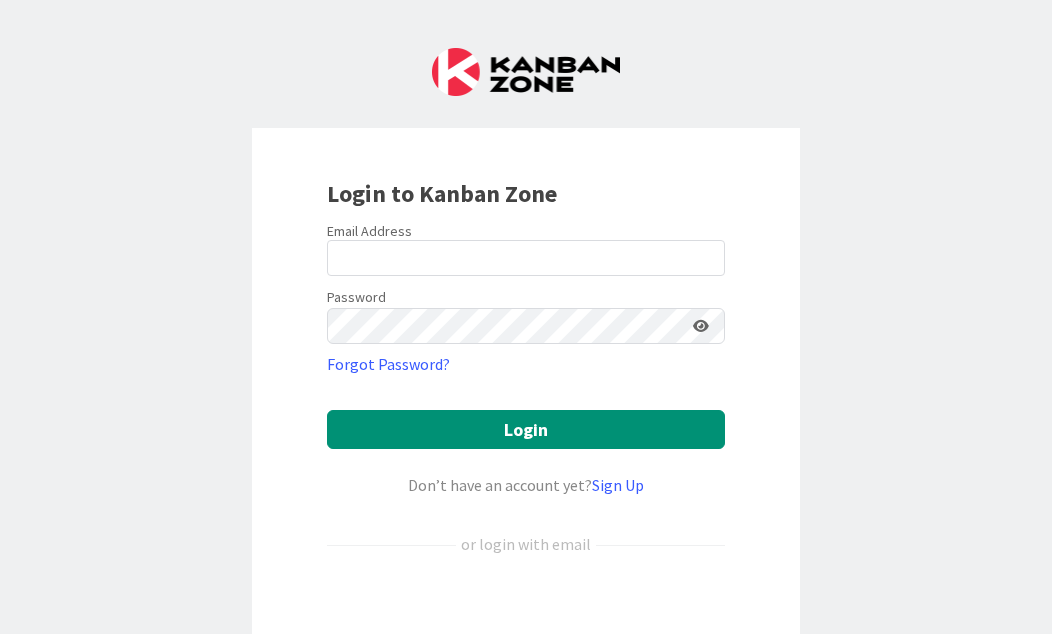 click at bounding box center (526, 611) 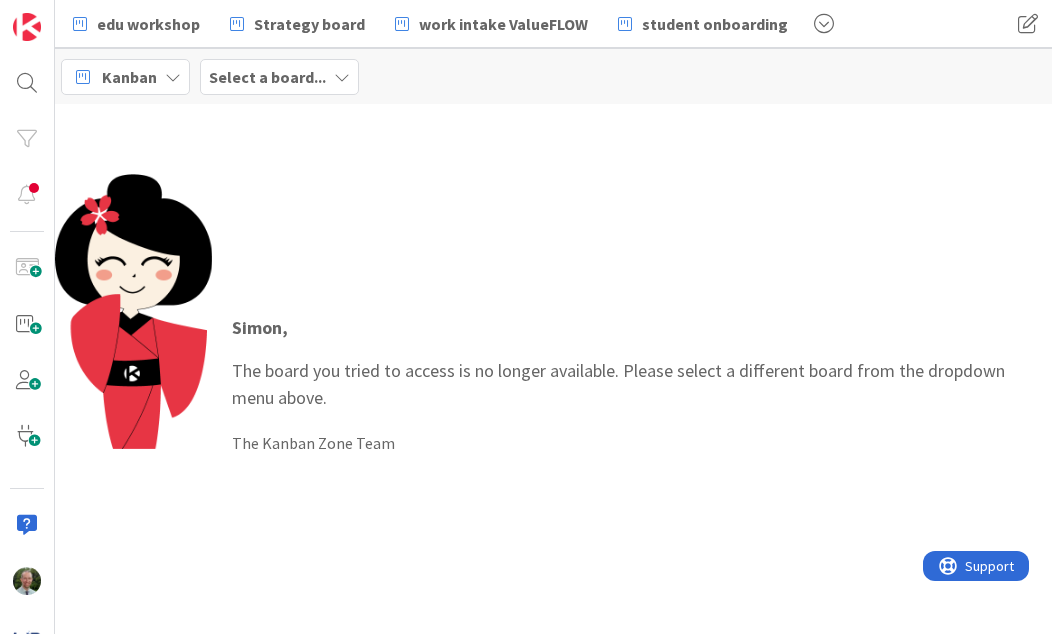 scroll, scrollTop: 0, scrollLeft: 0, axis: both 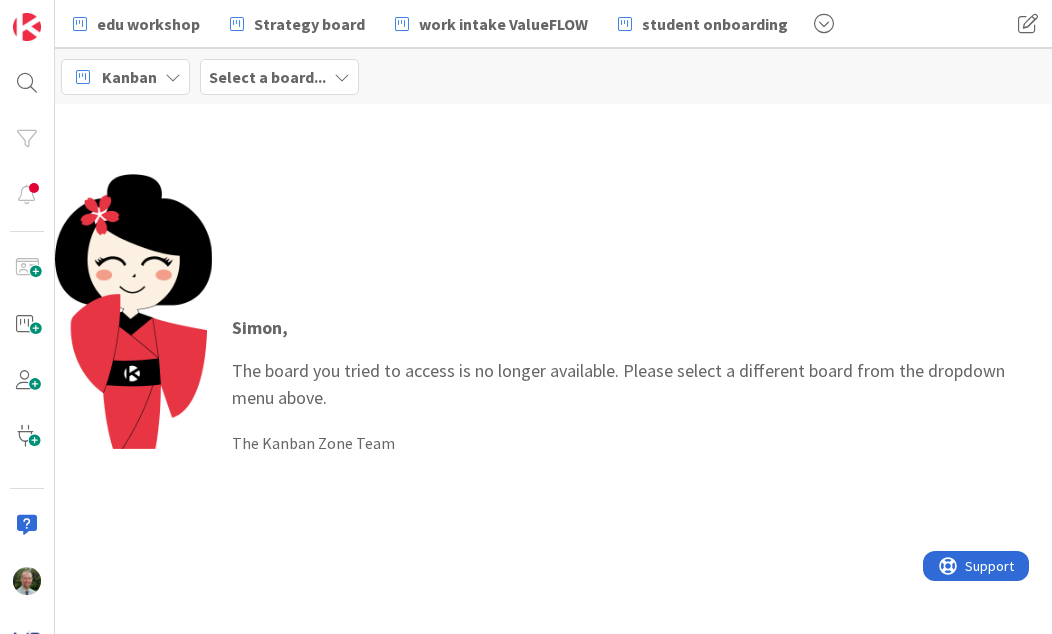 click at bounding box center (824, 24) 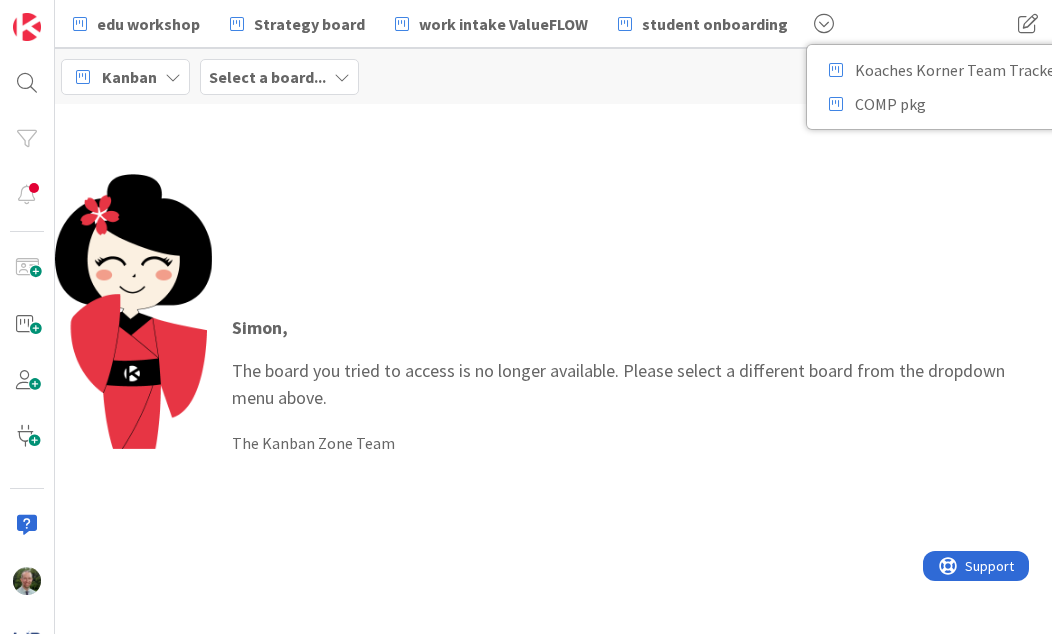click on "Select a board..." at bounding box center [267, 77] 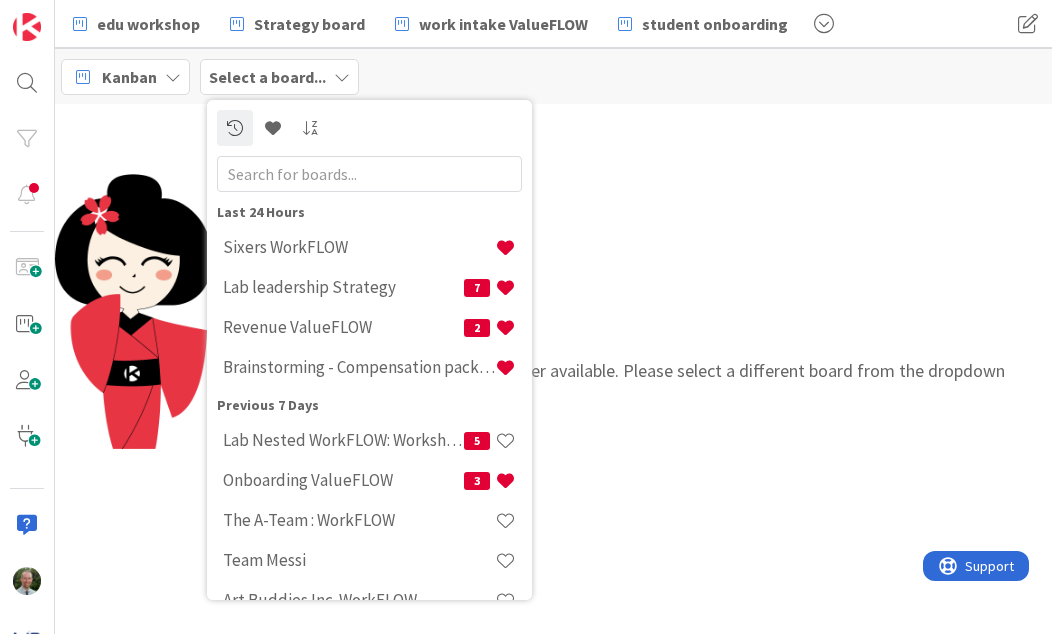 click on "Sixers WorkFLOW" at bounding box center (359, 247) 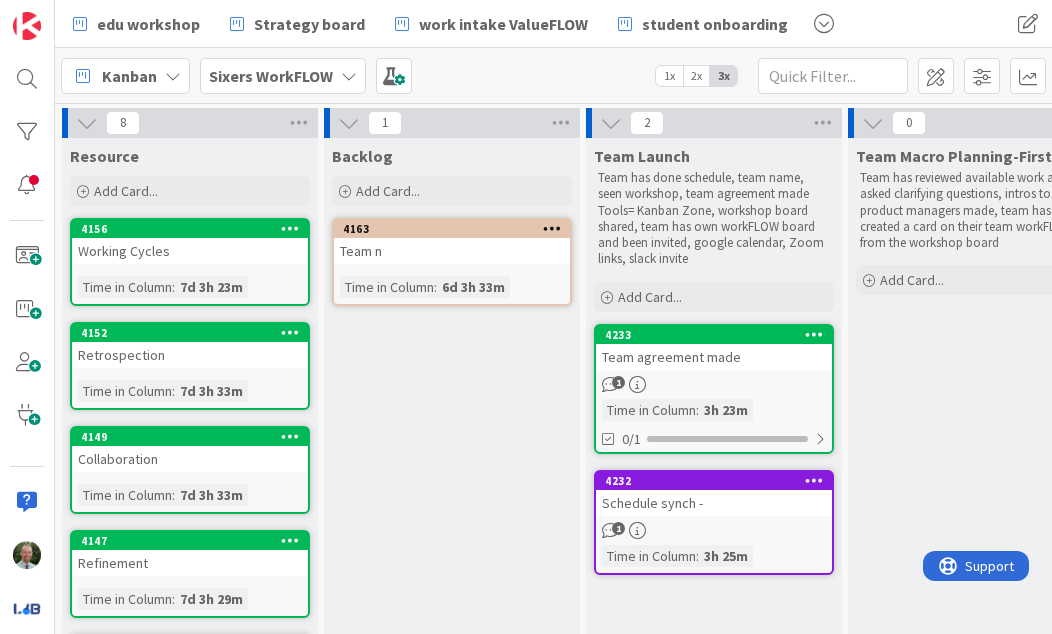 scroll, scrollTop: 0, scrollLeft: 0, axis: both 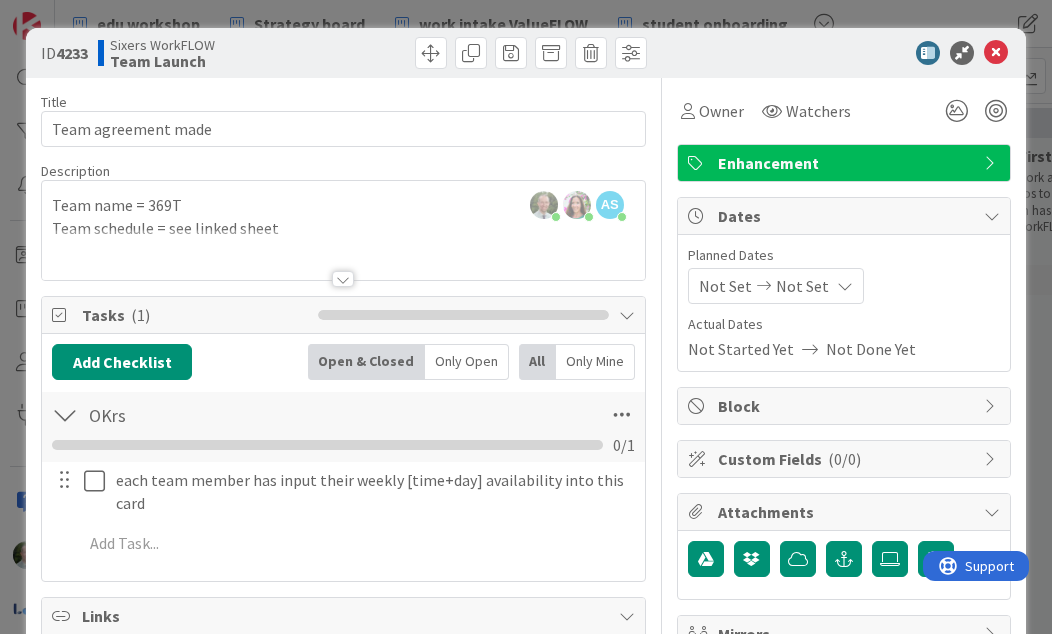 click on "Simon Holzapfel just joined Jessica Cavallaro joined  52 m ago AS   Amy Seibert joined  6 m ago Team name = 369T Team schedule = see linked sheet How we agree to work together: 🧭  Our Guiding Principles Agile > Rigid : We prefer progress over perfection, iteration over delay, and flow over friction. Purpose-First : Everything we create must align with our mission and improve lives. Kid-Tested, Teacher-Approved : We don’t build in a vacuum—our users guide our work. Transparency Builds Trust : We communicate clearly, frequently, and with context. We Win as a Team : We celebrate collaboration, ownership, and cross-functional input. 🤝  Team Agreements 1.  Communication & Collaboration Use asynchronous tools (Kanbanzone & Drive documents) for updates; reserve meetings for discussion and decision-making. Share WIP (work-in-progress) early—feedback is fuel, not failure. All feedback is delivered with kindness, received with curiosity. 2.  Work Style & Commitments 3.  Meetings & Rituals Weekly Standup 4." at bounding box center [343, 230] 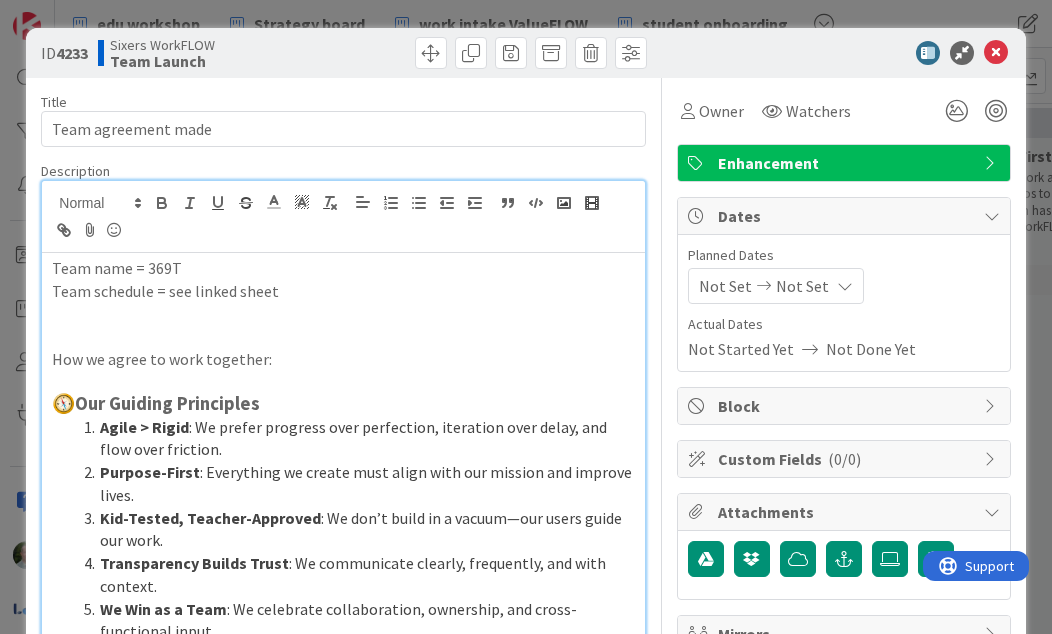 type 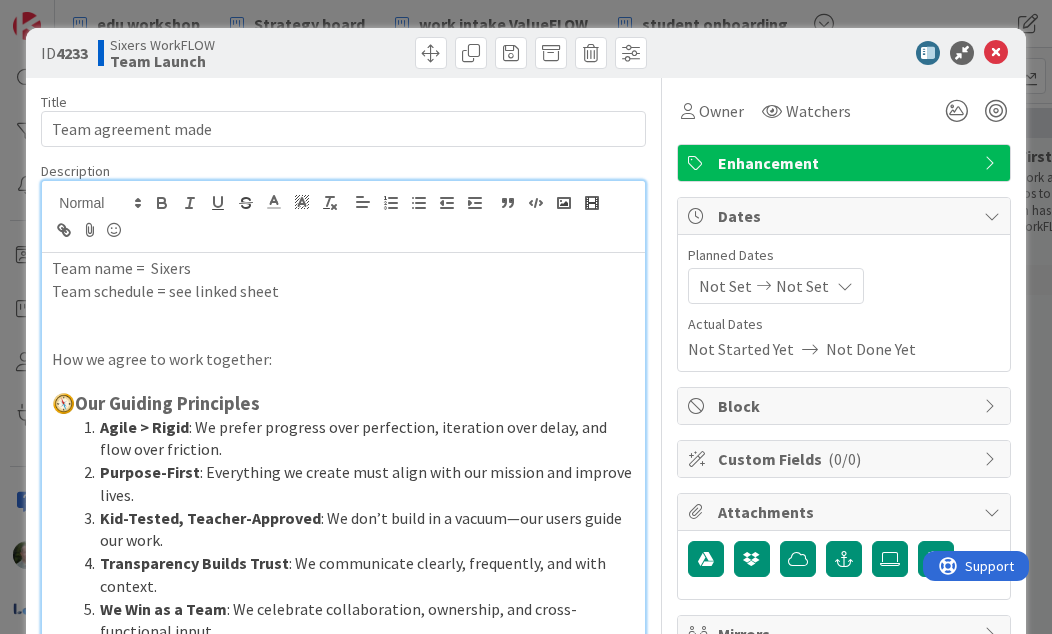 click on "Team schedule = see linked sheet" at bounding box center [343, 291] 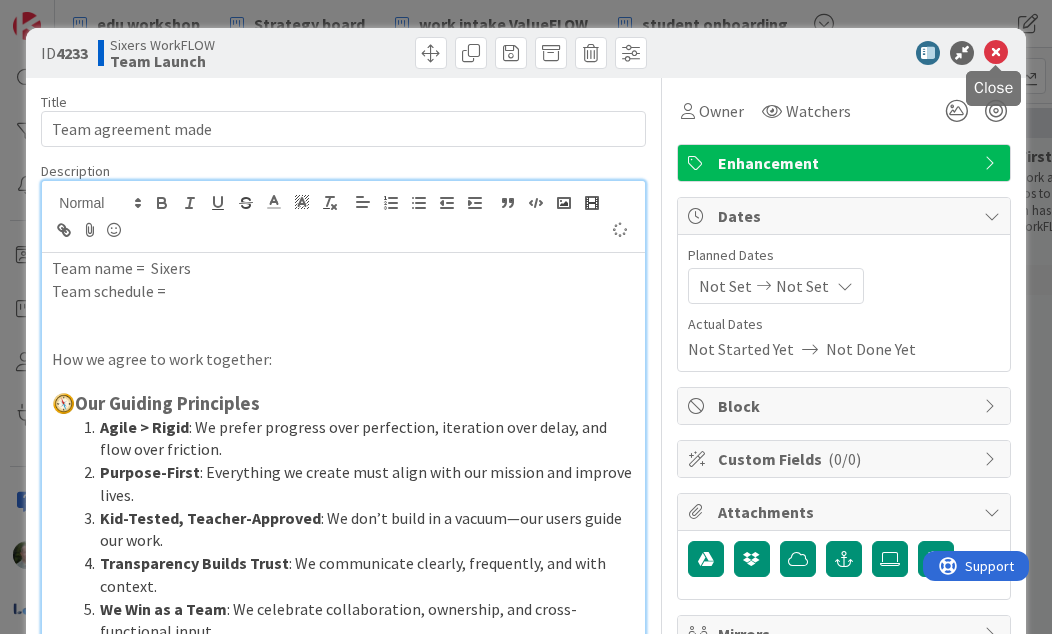 click at bounding box center (996, 53) 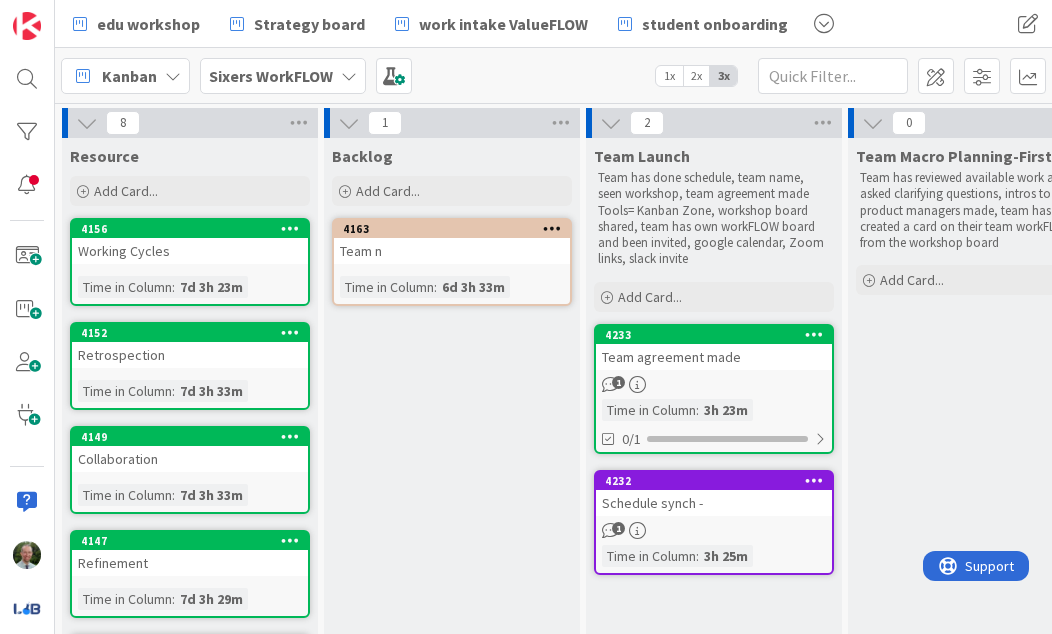 scroll, scrollTop: 0, scrollLeft: 0, axis: both 